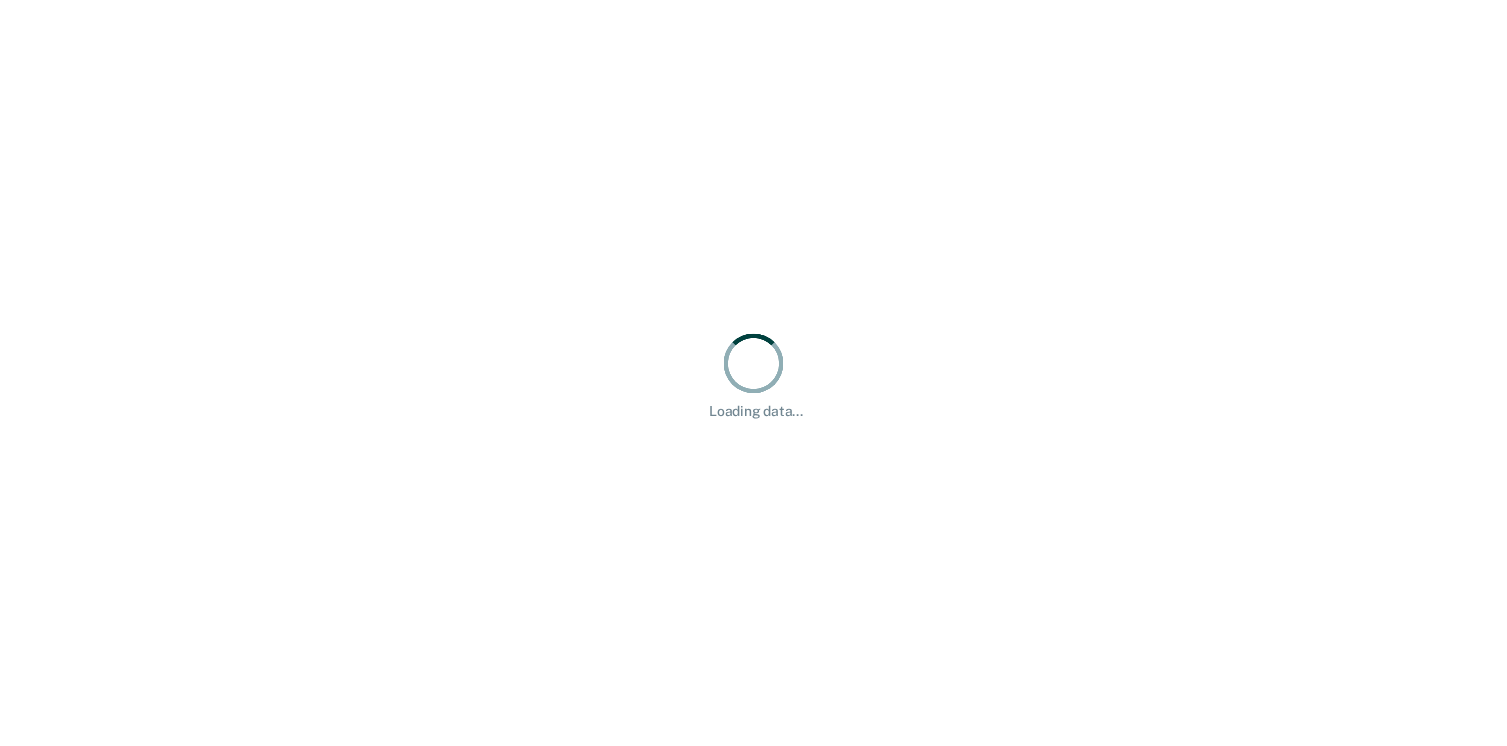 scroll, scrollTop: 0, scrollLeft: 0, axis: both 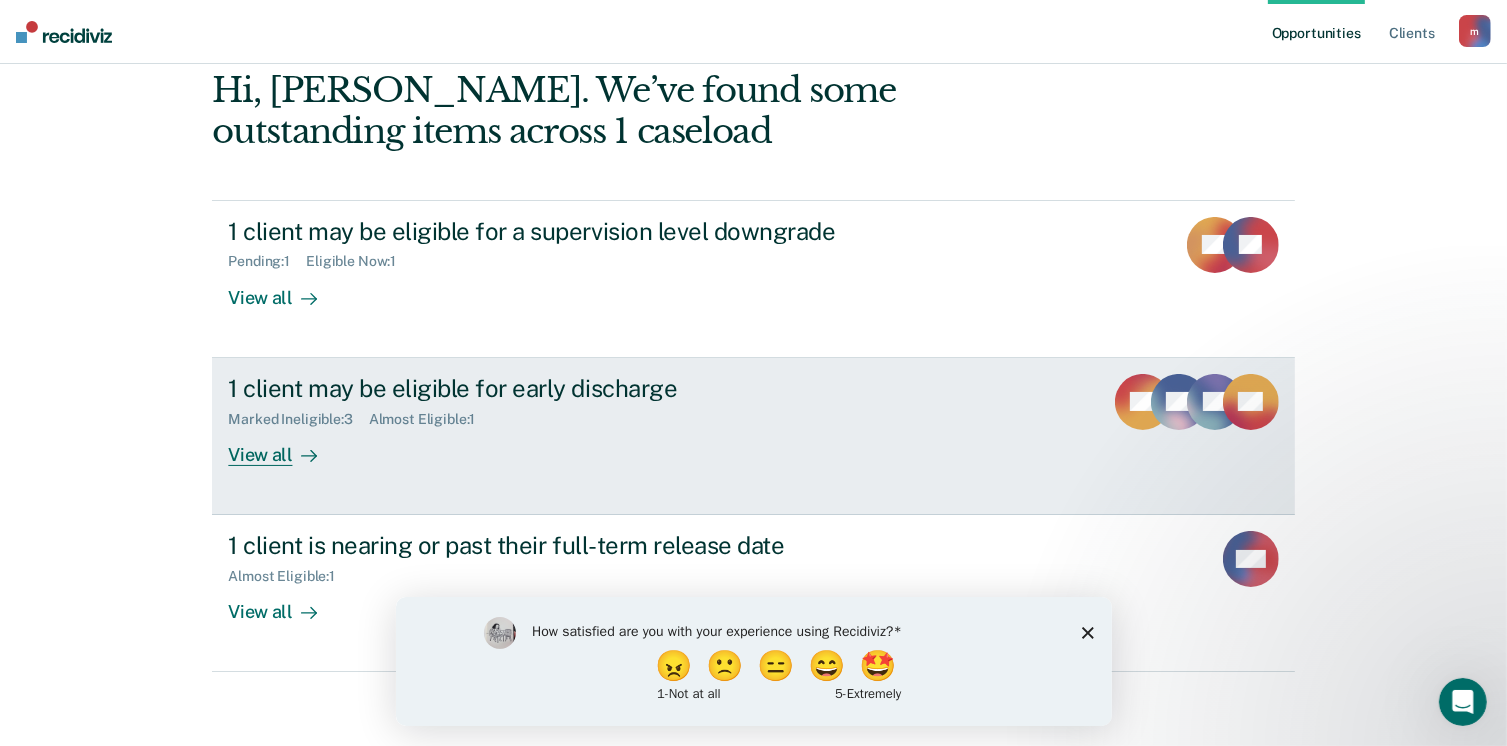 click on "Marked Ineligible :  3 Almost Eligible :  1" at bounding box center [579, 415] 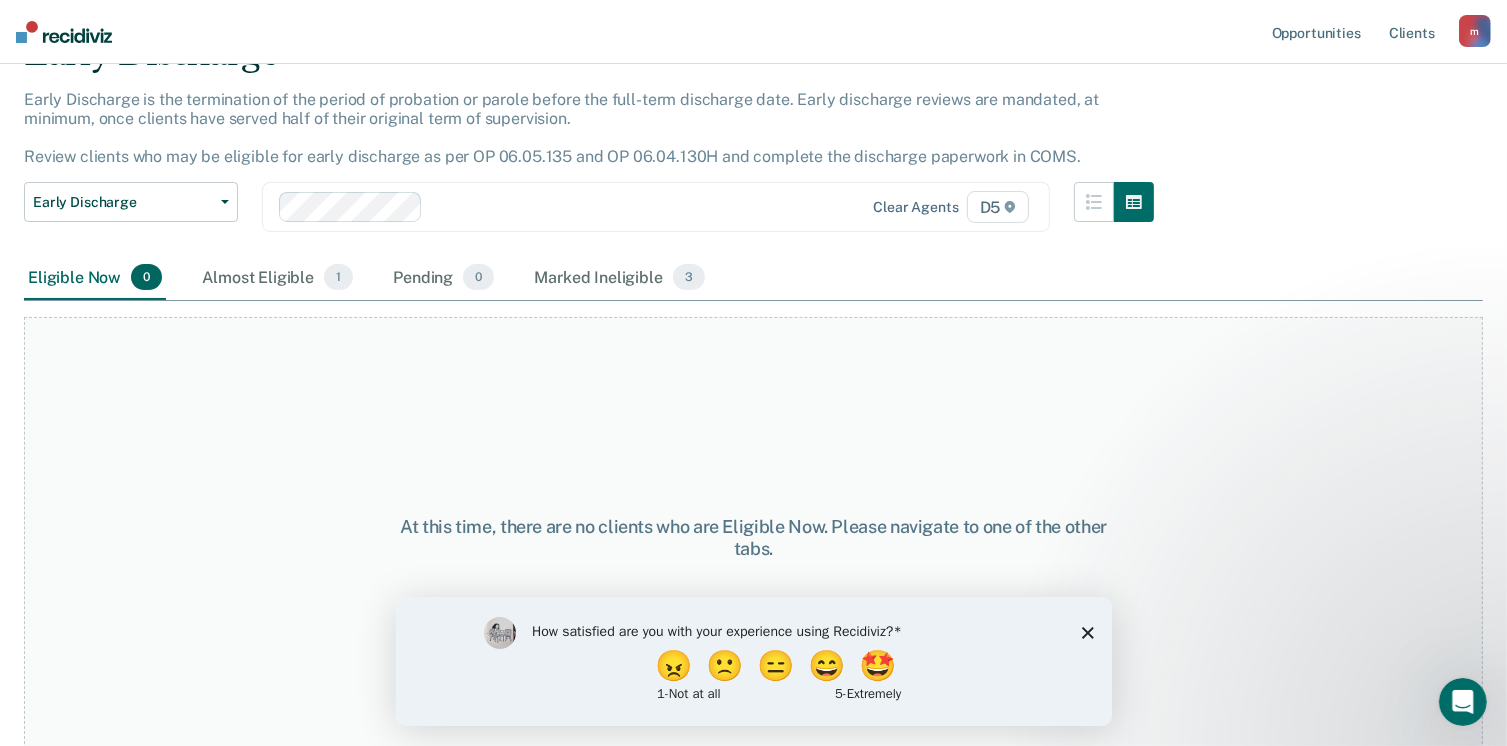 scroll, scrollTop: 116, scrollLeft: 0, axis: vertical 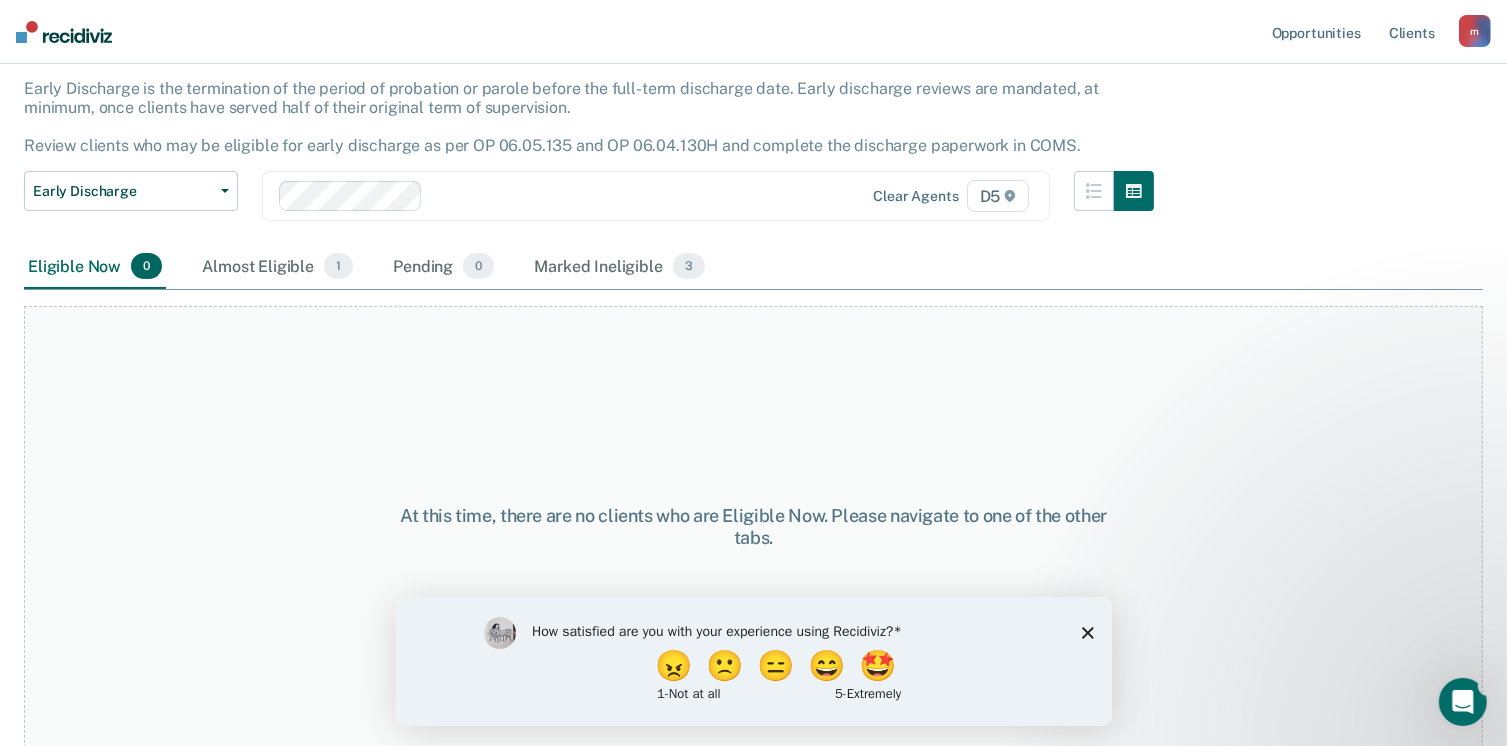 click 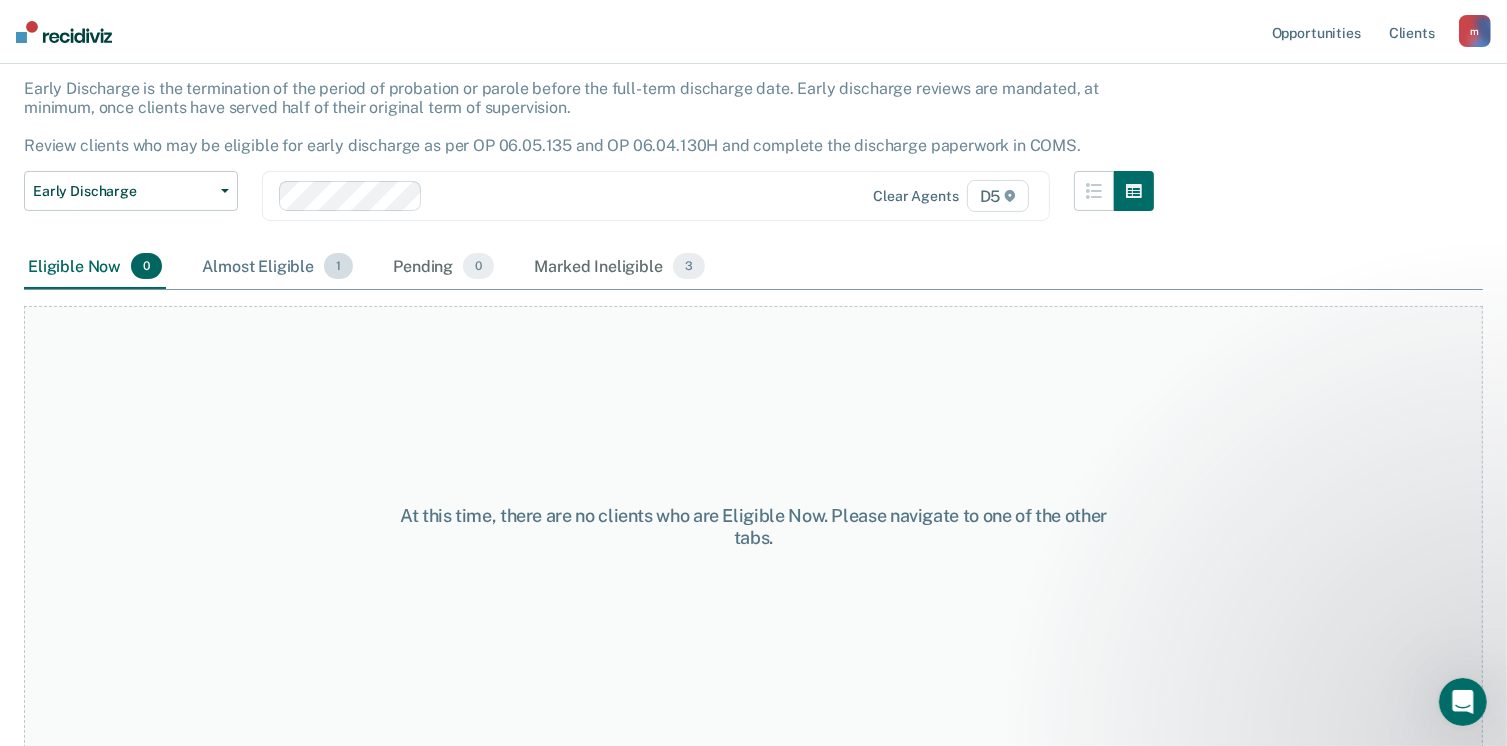 click on "Almost Eligible 1" at bounding box center (277, 267) 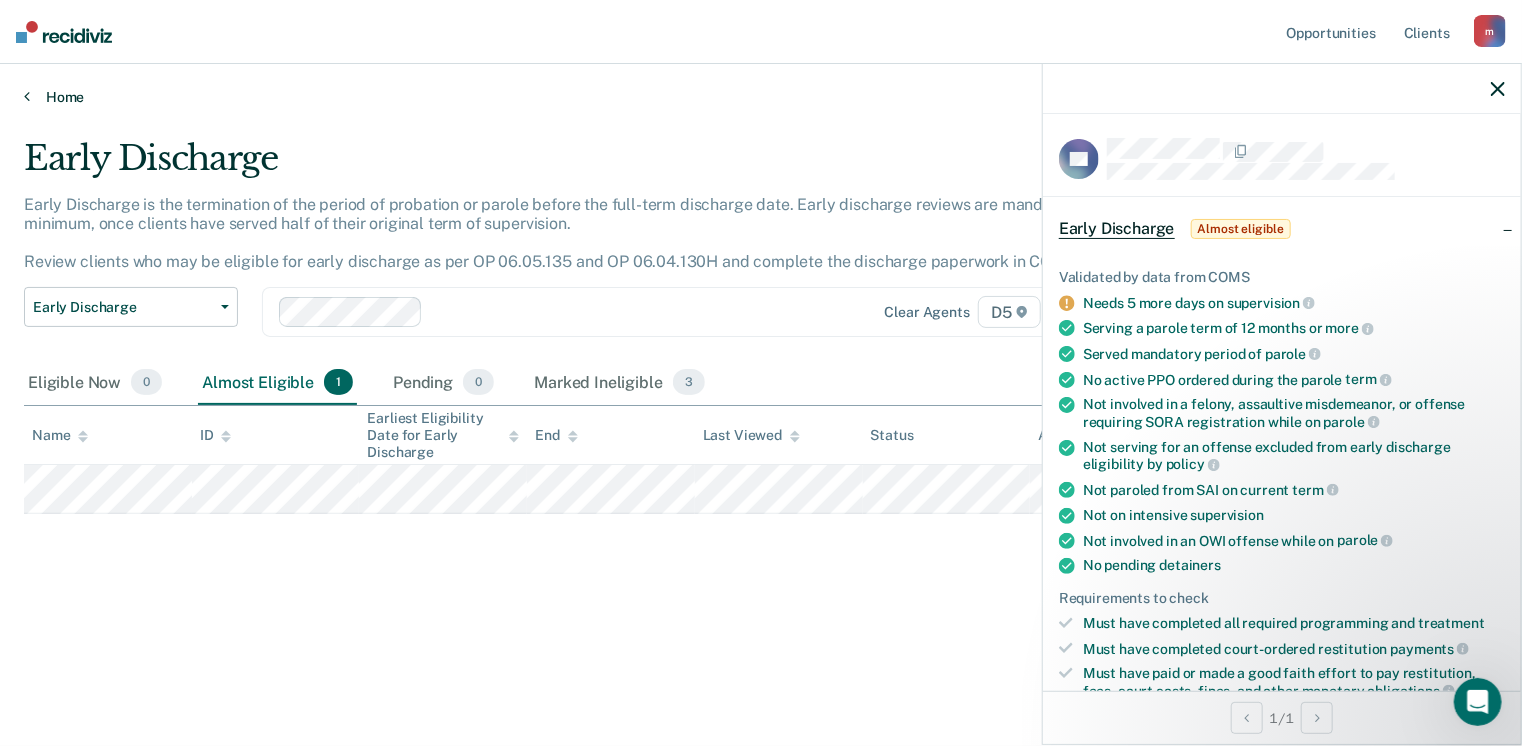 click on "Home" at bounding box center [761, 97] 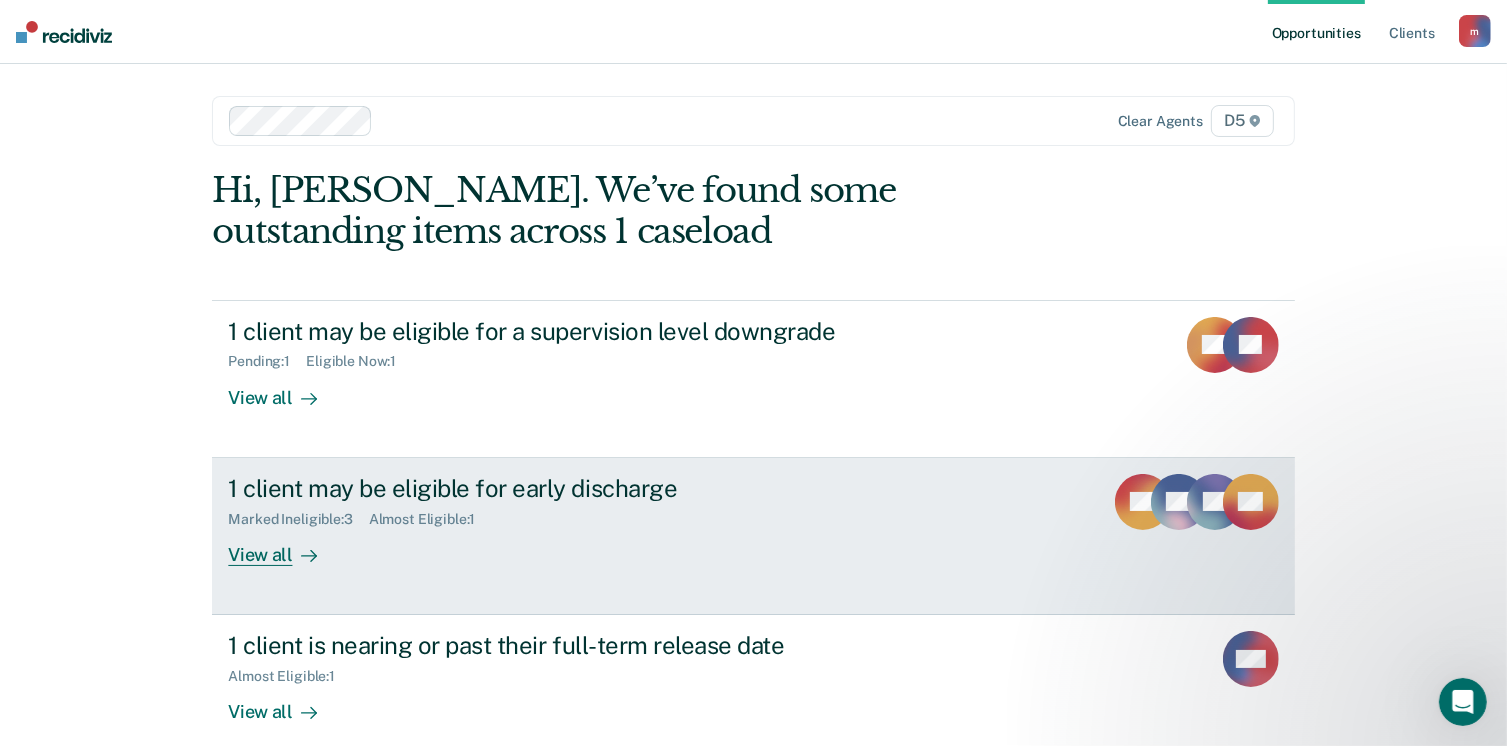 click on "Marked Ineligible :  3" at bounding box center (298, 519) 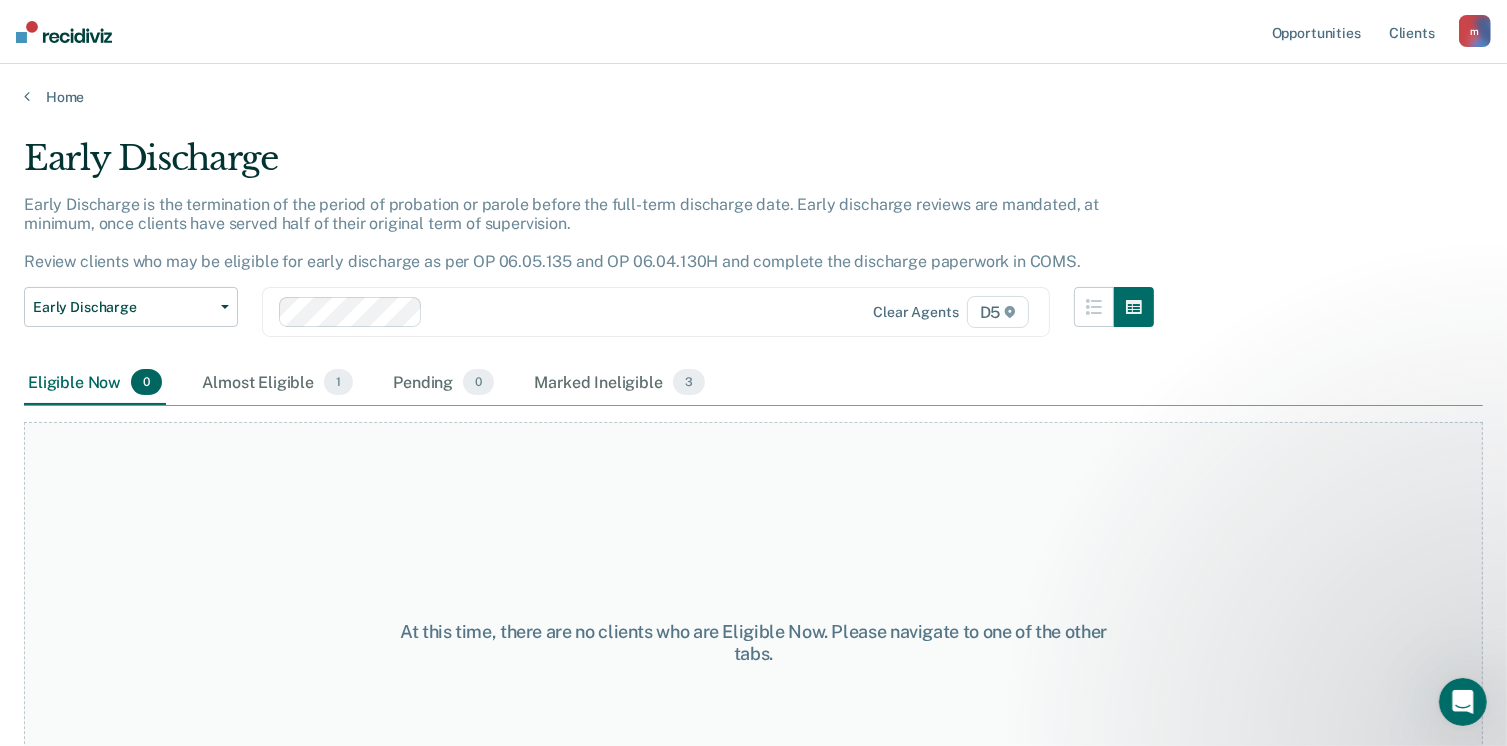 click on "Home" at bounding box center (753, 85) 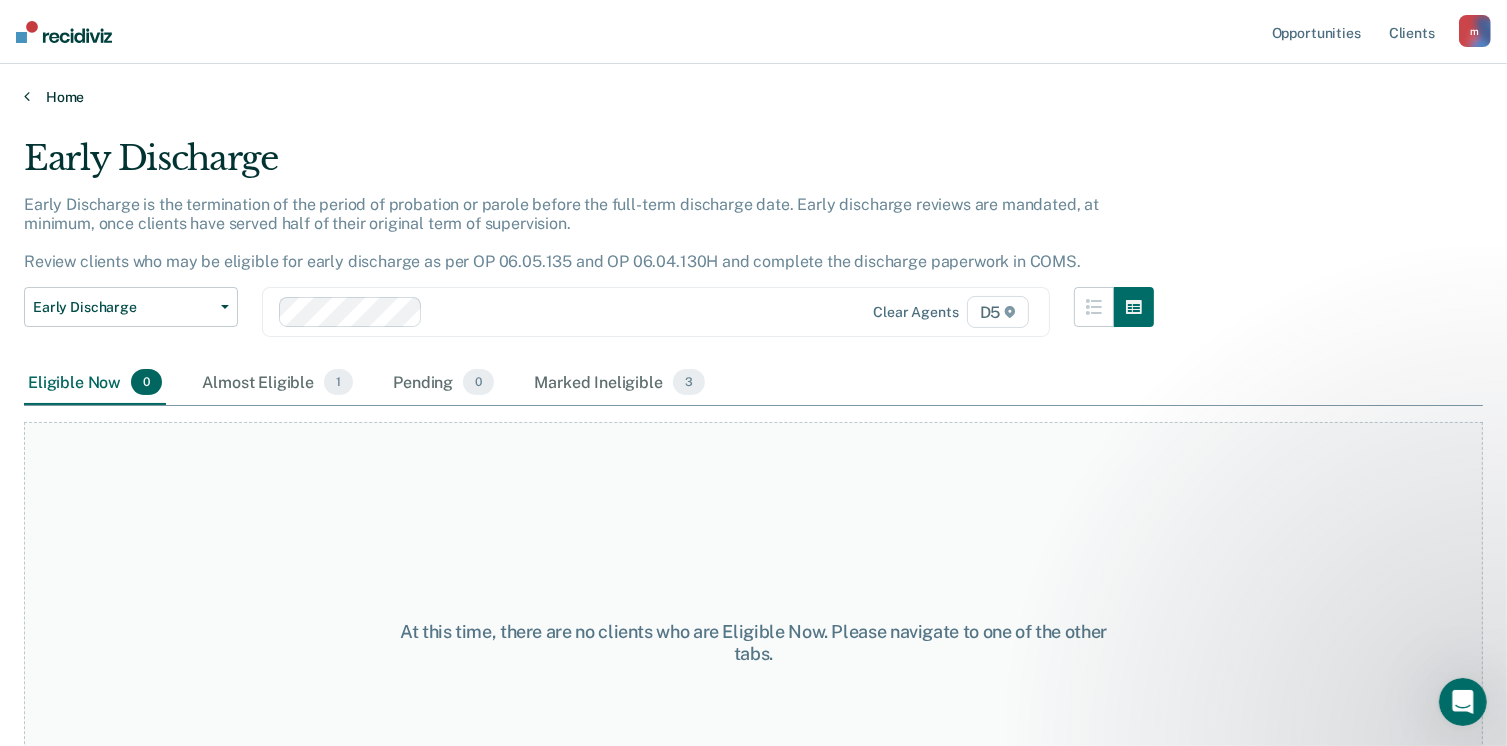 click on "Home" at bounding box center (753, 97) 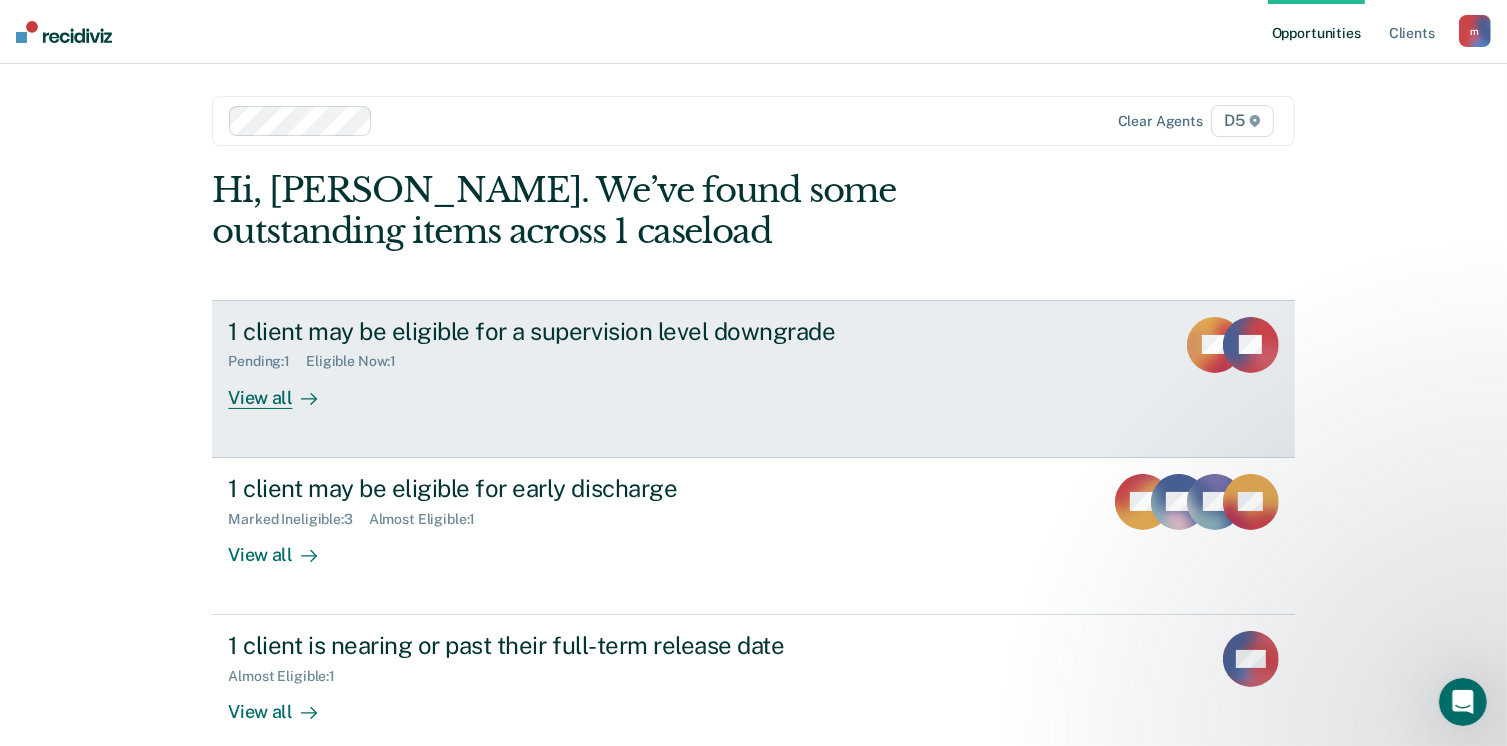 click on "1 client may be eligible for a supervision level downgrade Pending :  1 Eligible Now :  1 View all" at bounding box center (603, 363) 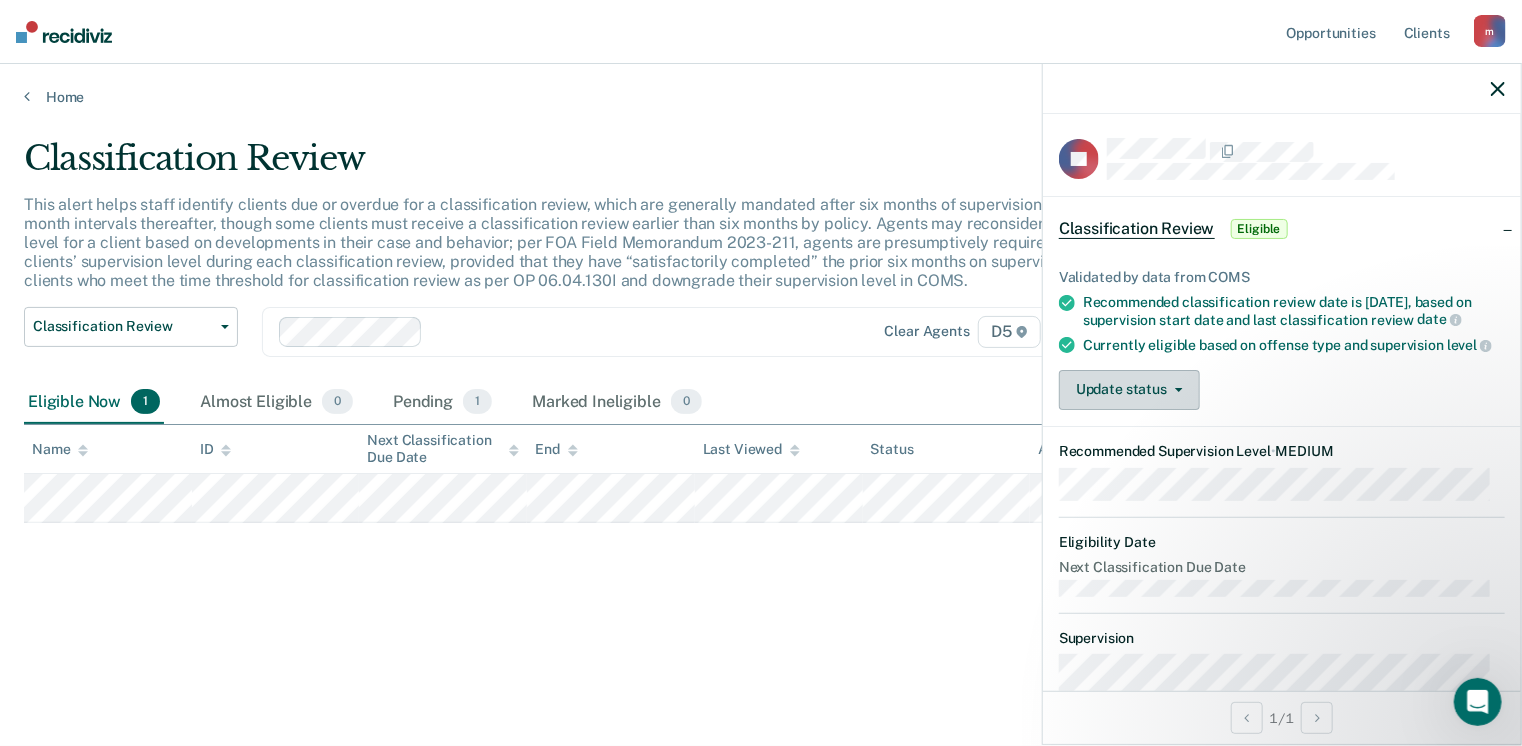 click on "Update status" at bounding box center [1129, 390] 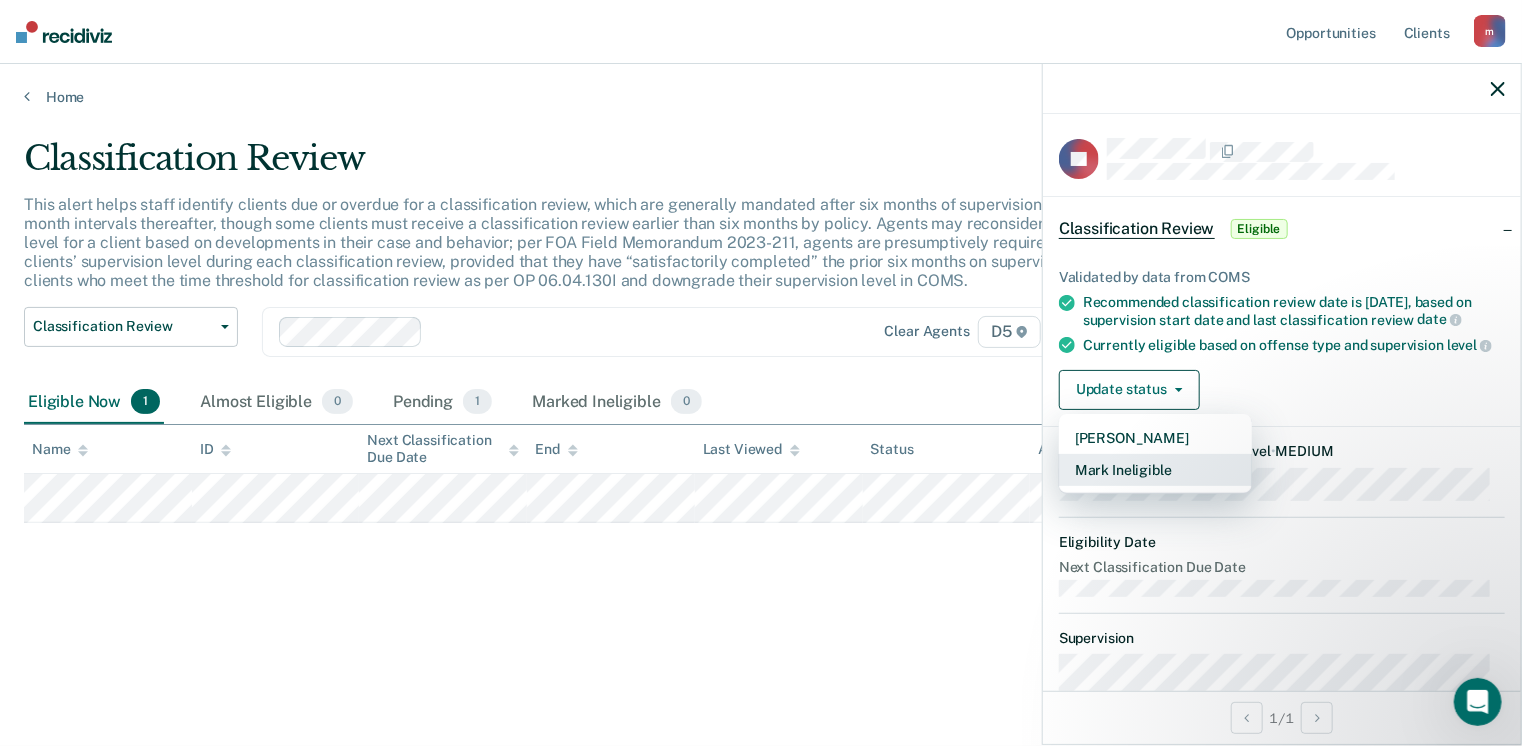 click on "Mark Ineligible" at bounding box center [1155, 470] 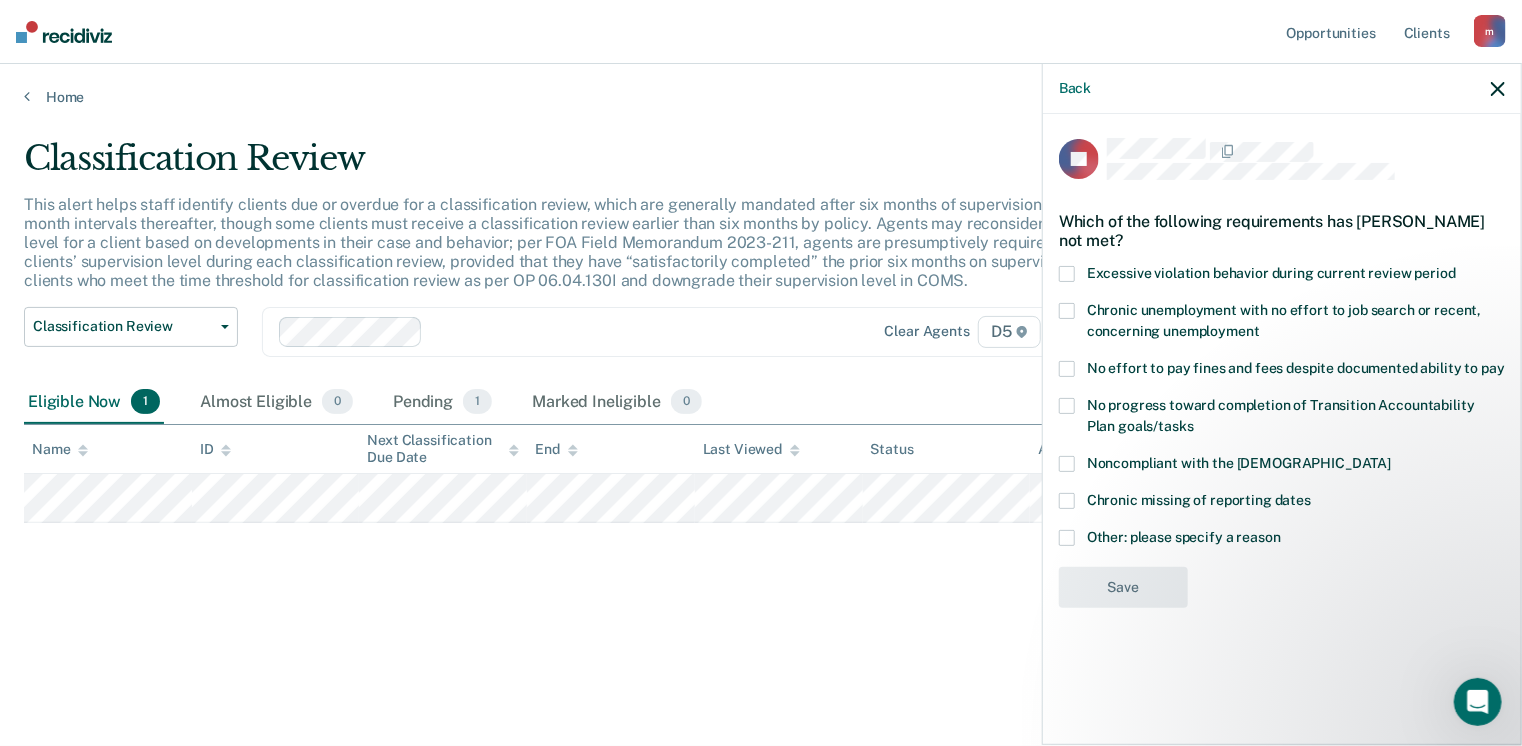 click at bounding box center (1067, 274) 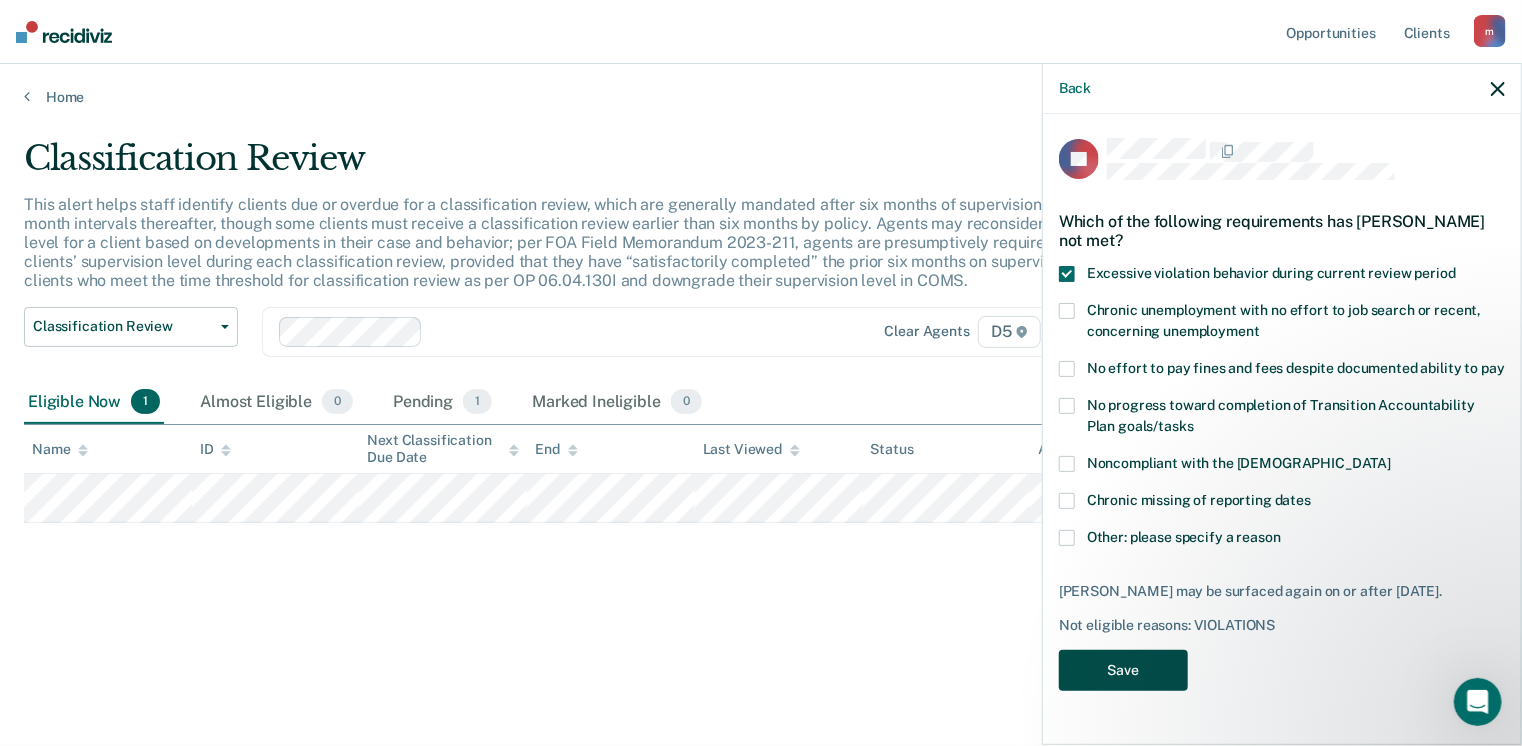 click on "Save" at bounding box center (1123, 670) 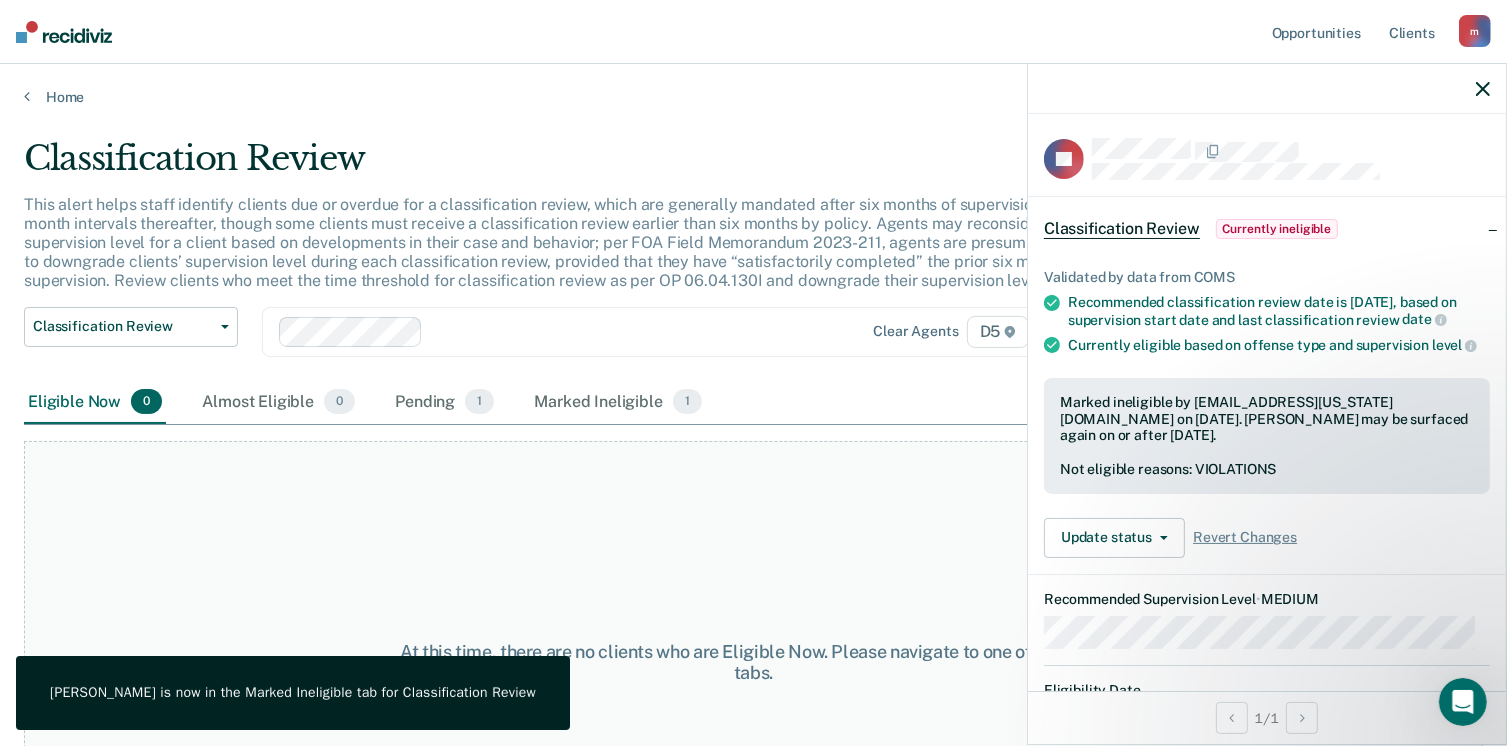click at bounding box center (1267, 89) 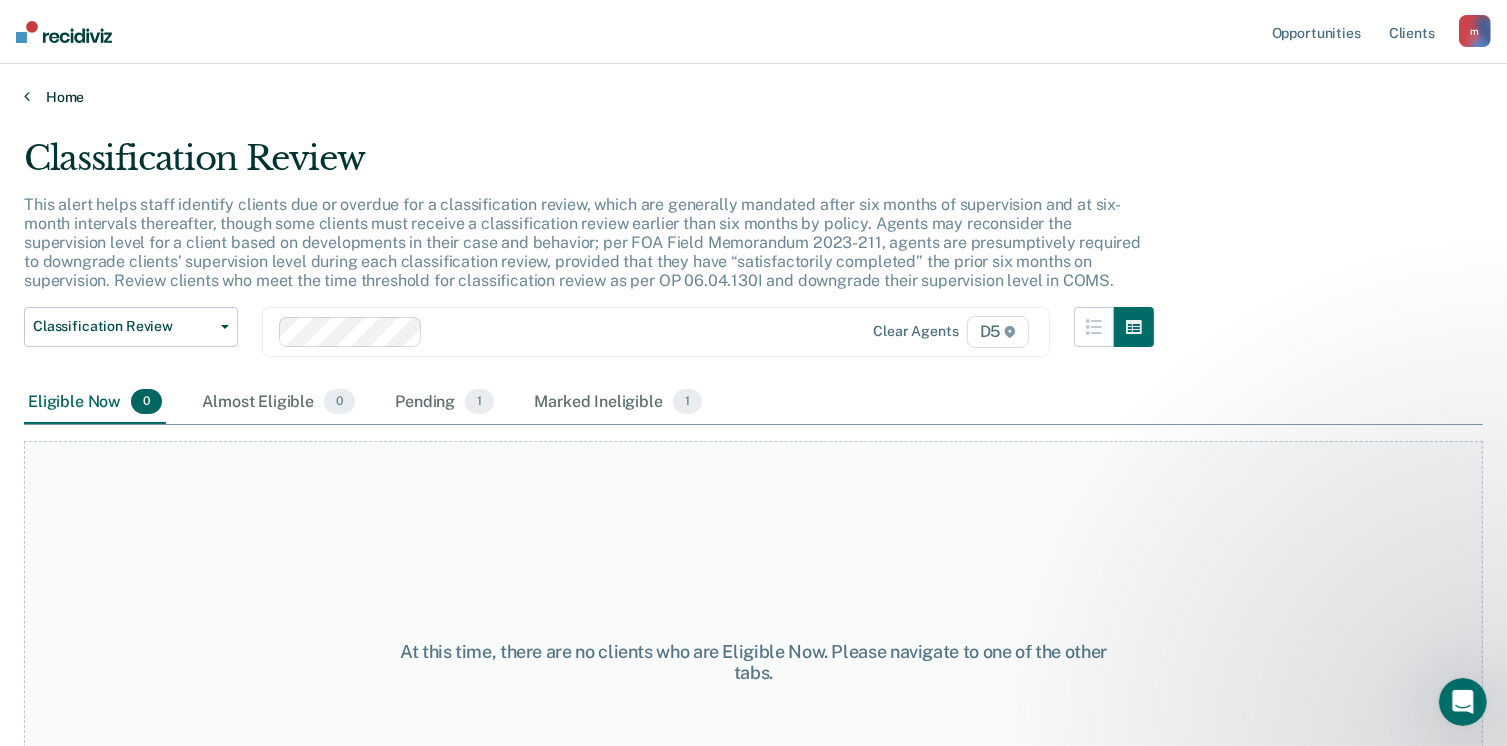 click on "Home" at bounding box center (753, 97) 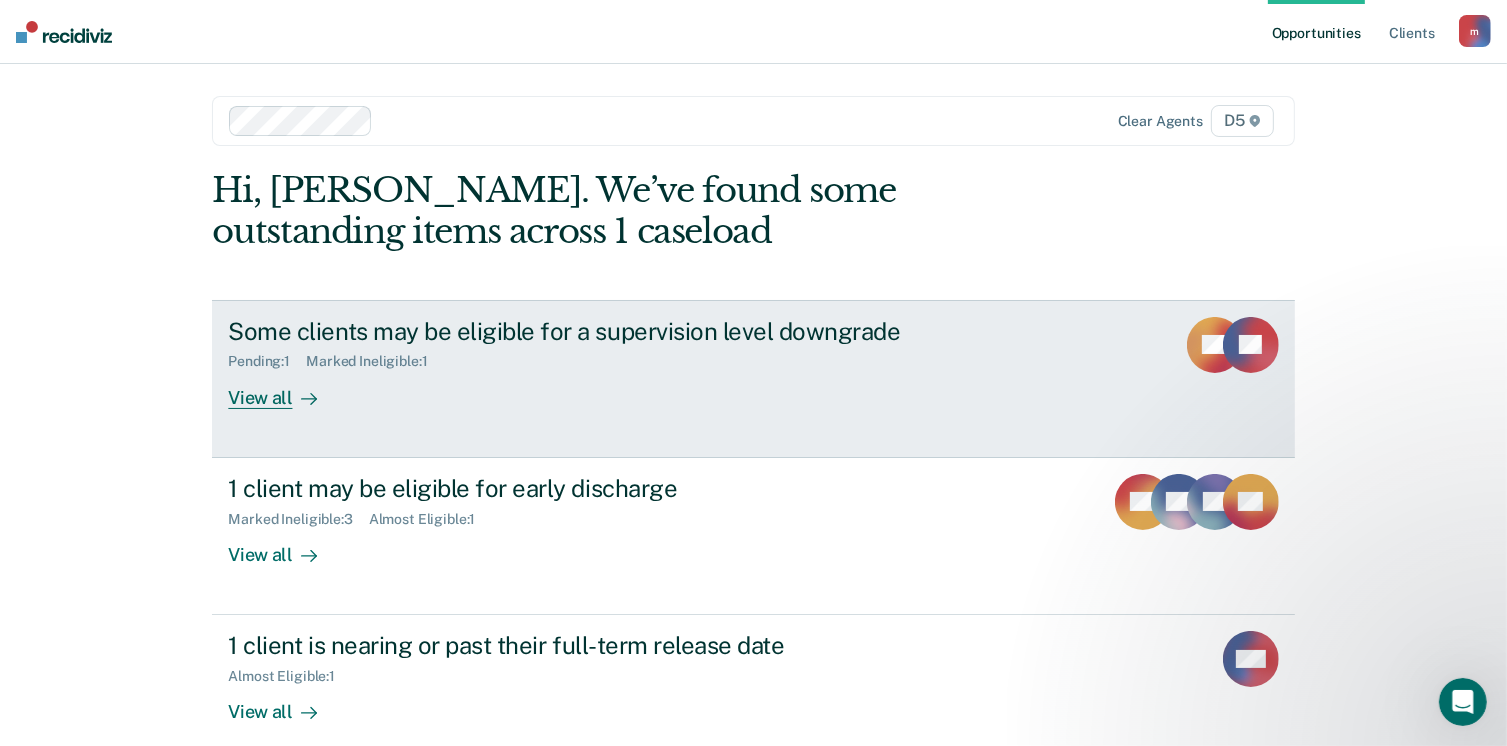 scroll, scrollTop: 104, scrollLeft: 0, axis: vertical 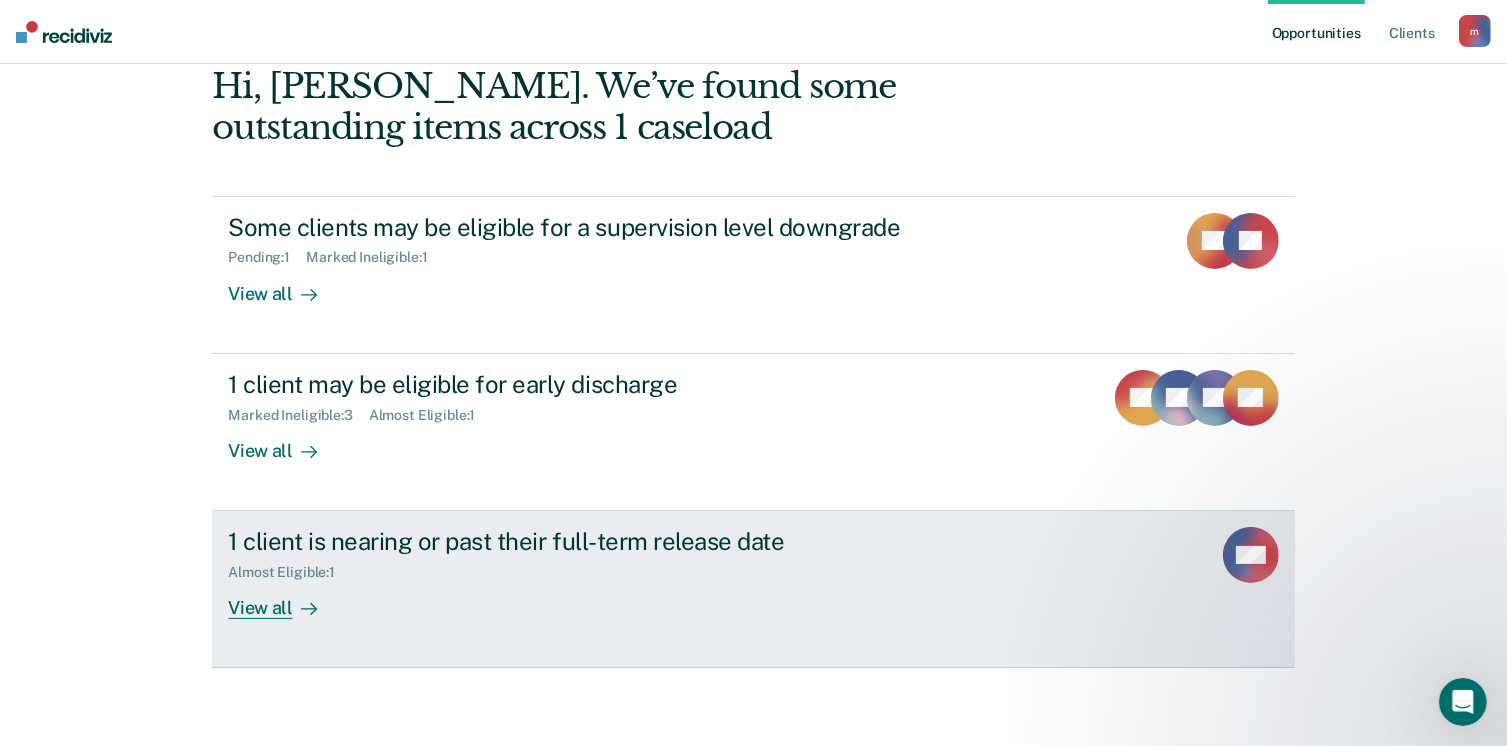 click on "View all" at bounding box center [284, 600] 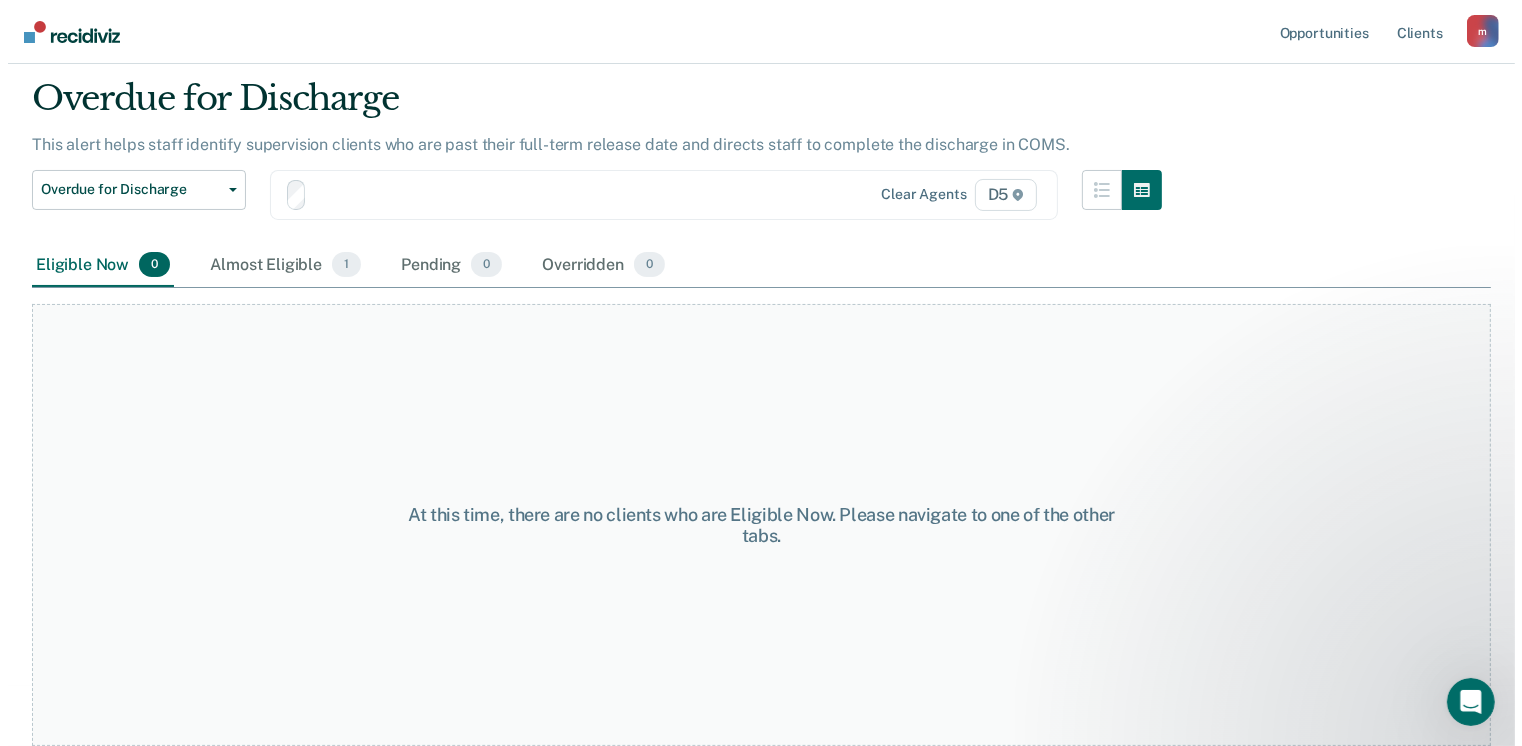 scroll, scrollTop: 0, scrollLeft: 0, axis: both 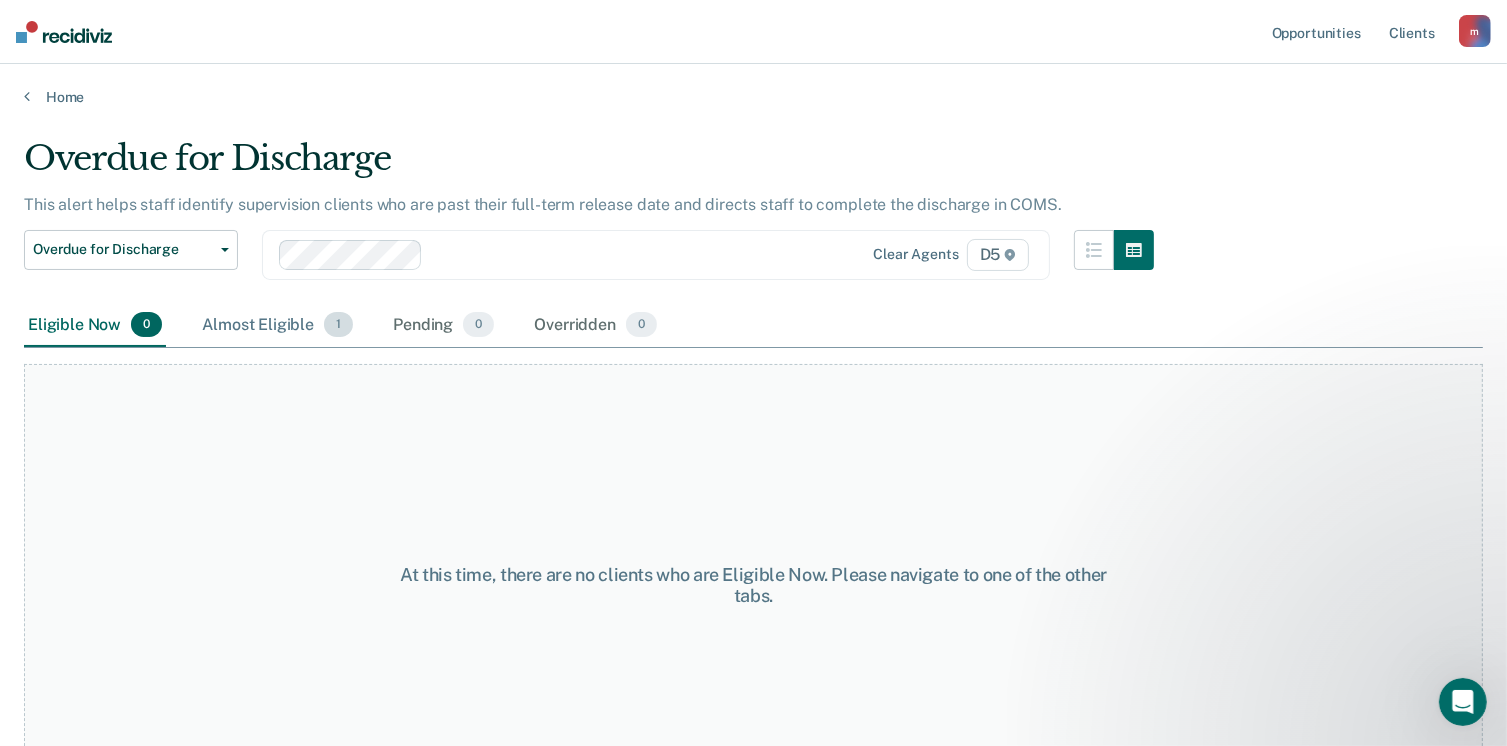click on "Almost Eligible 1" at bounding box center [277, 326] 